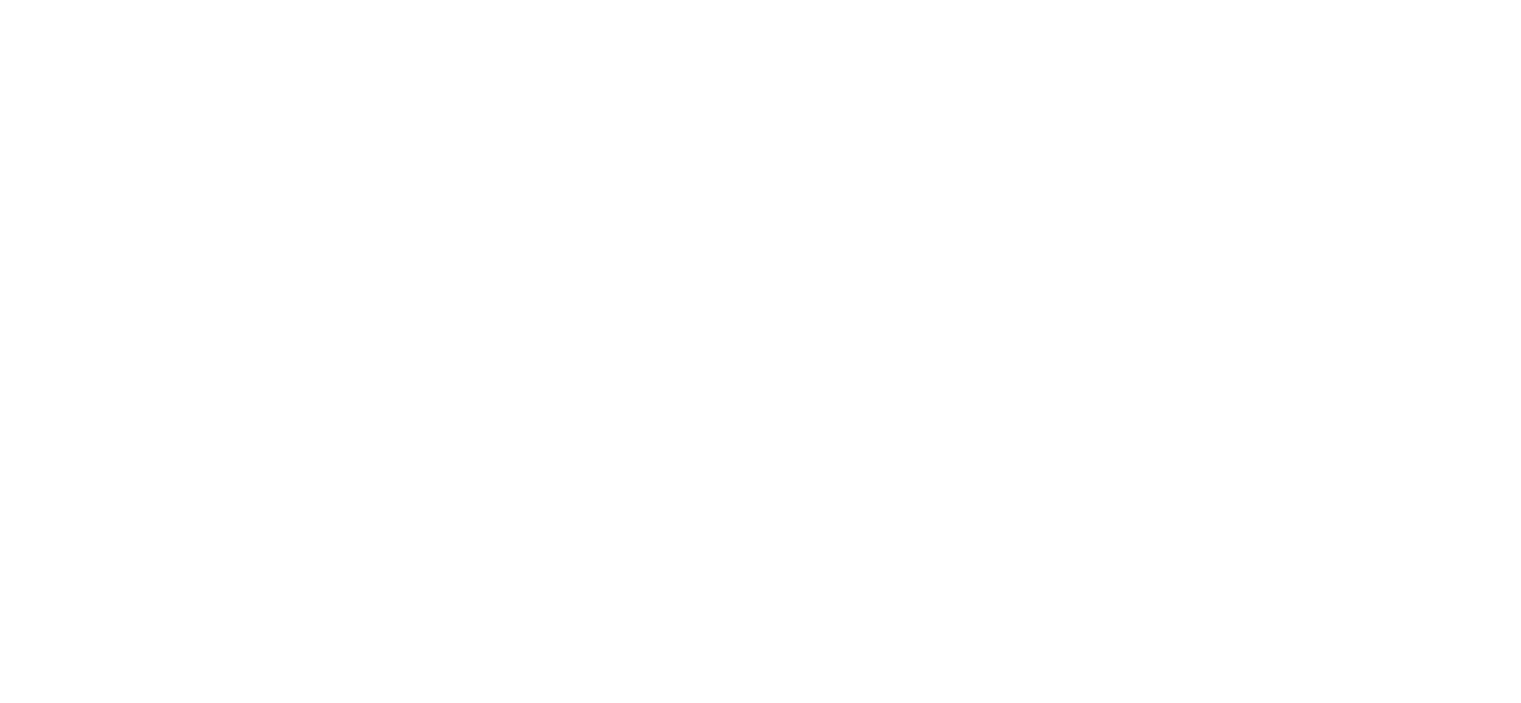 scroll, scrollTop: 0, scrollLeft: 0, axis: both 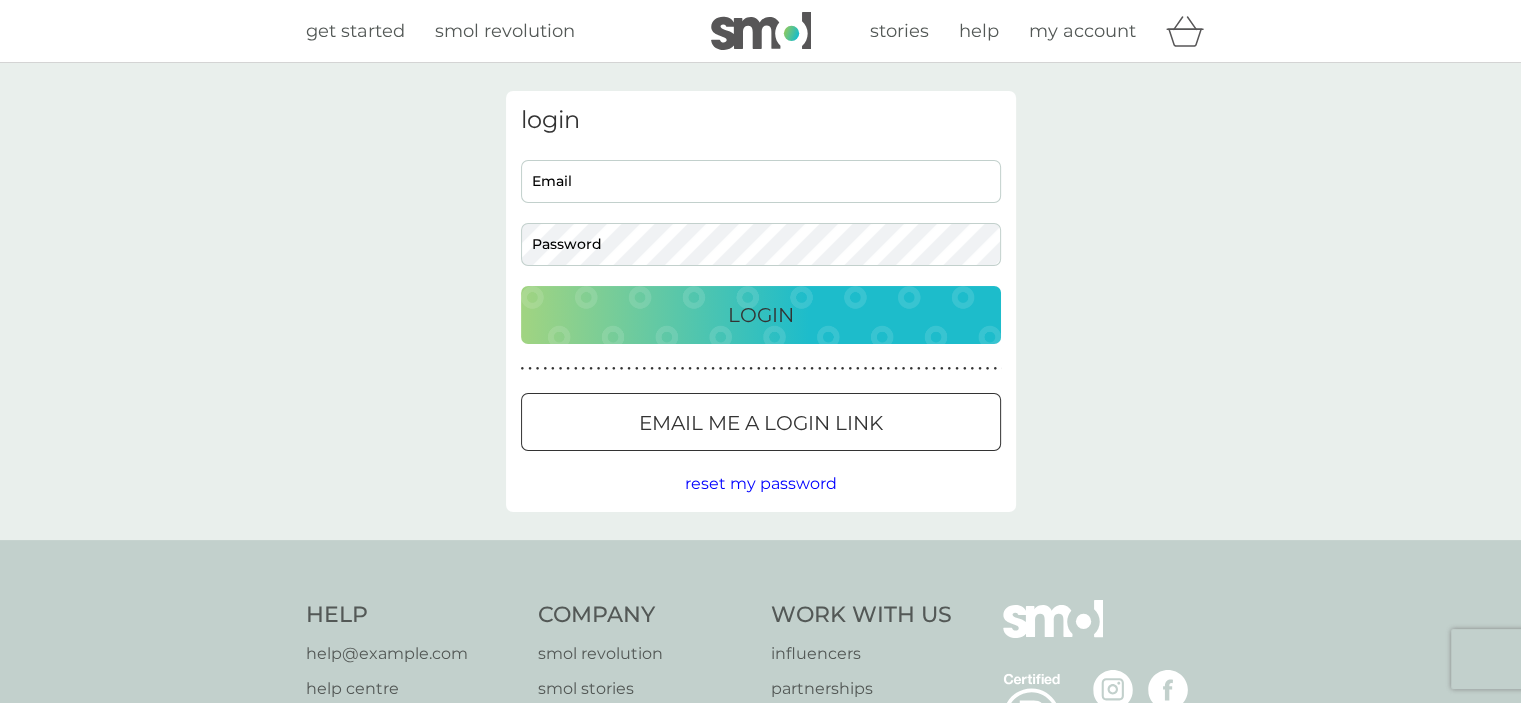 type on "[EMAIL]" 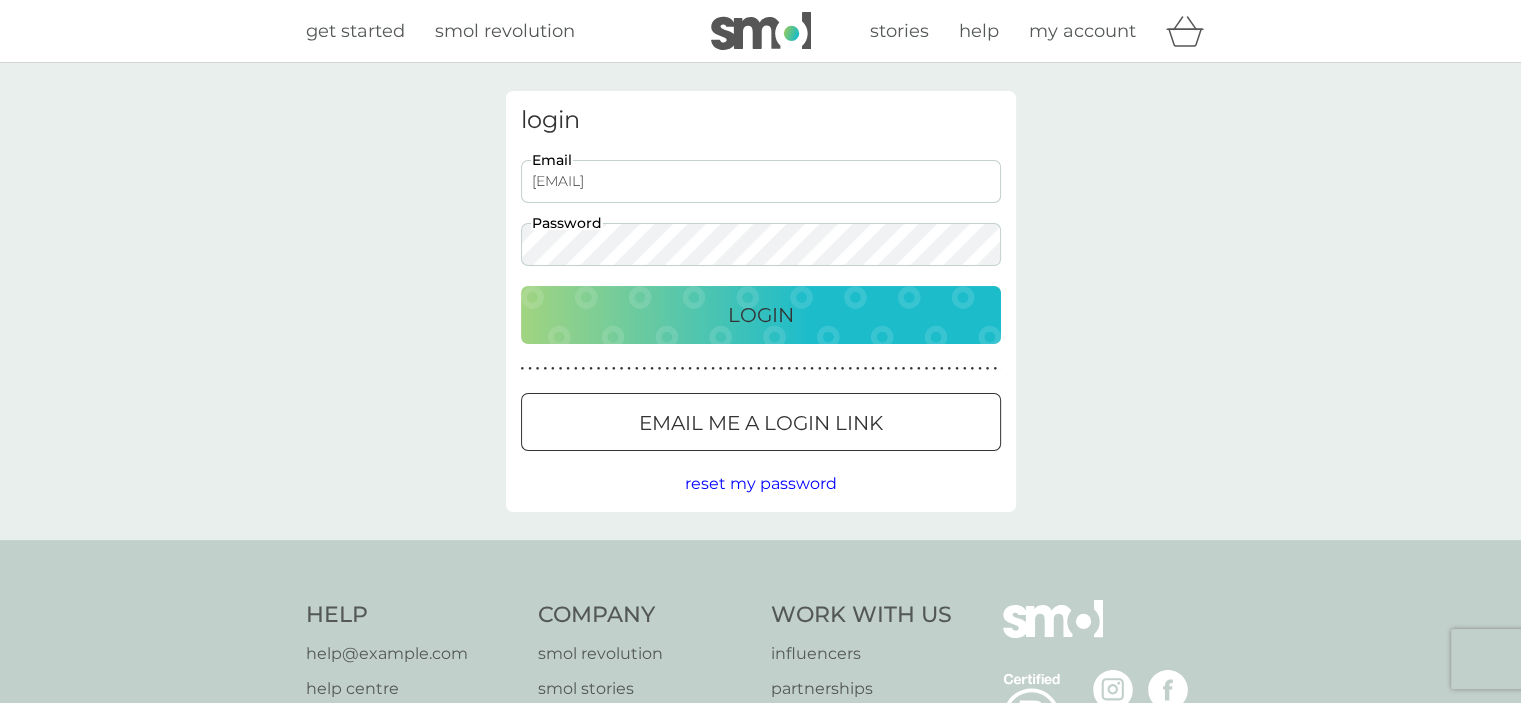 click on "Login" at bounding box center (761, 315) 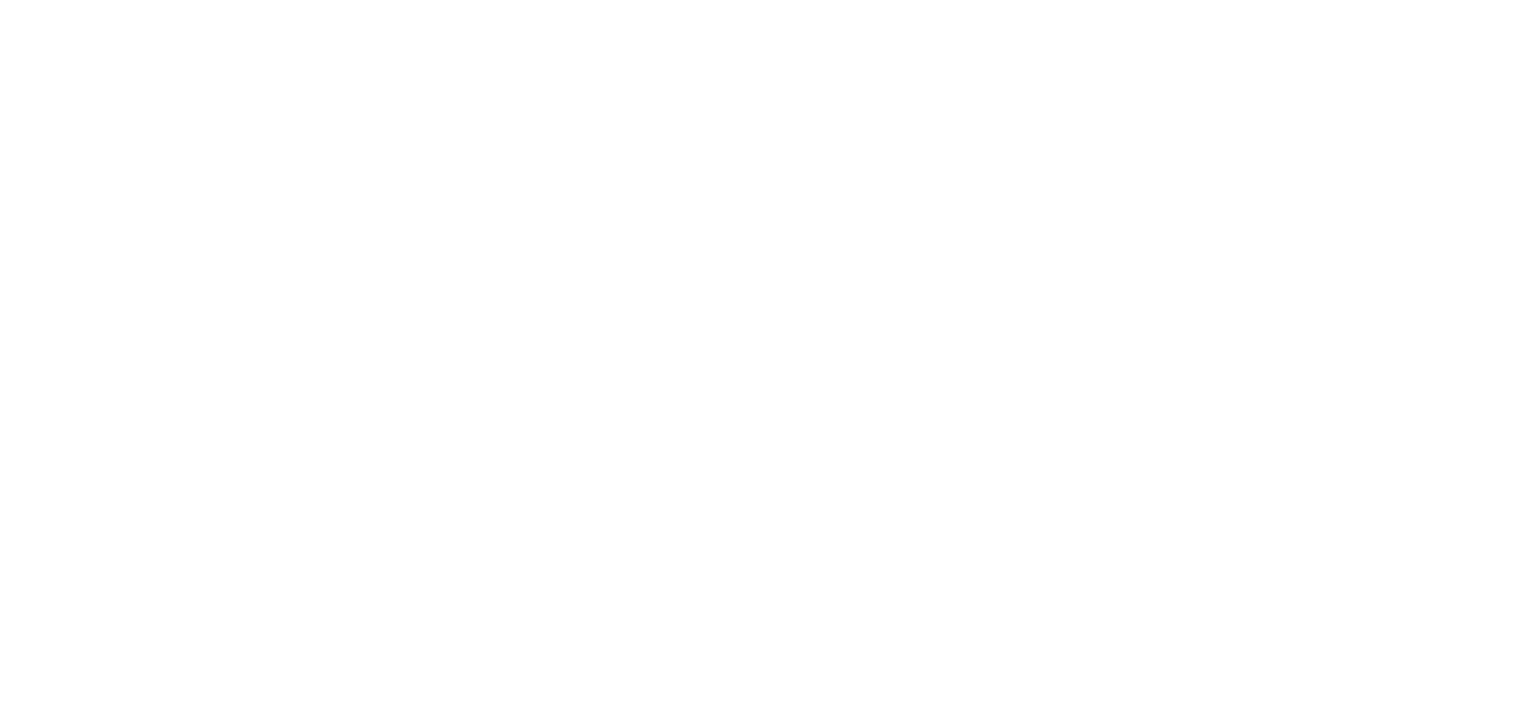scroll, scrollTop: 0, scrollLeft: 0, axis: both 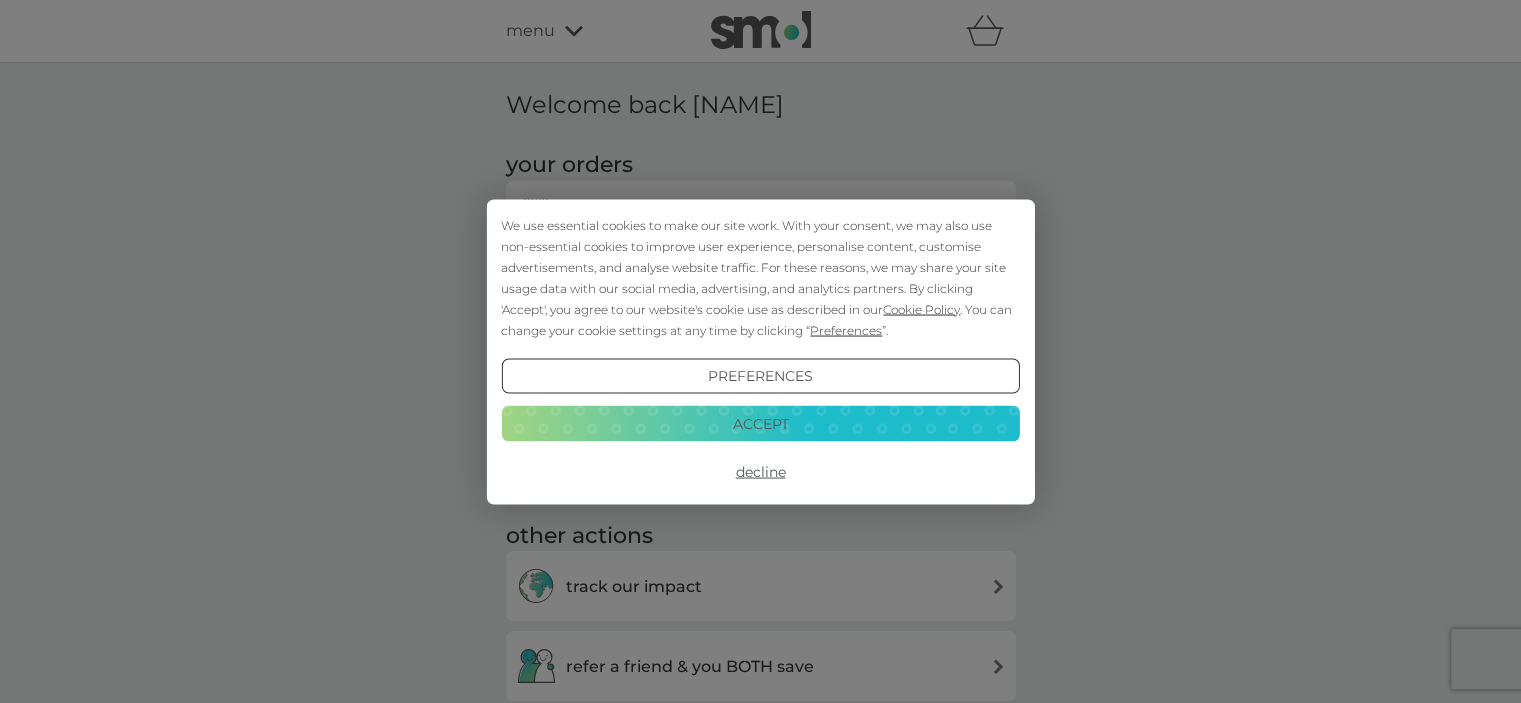 click on "Accept" at bounding box center (760, 424) 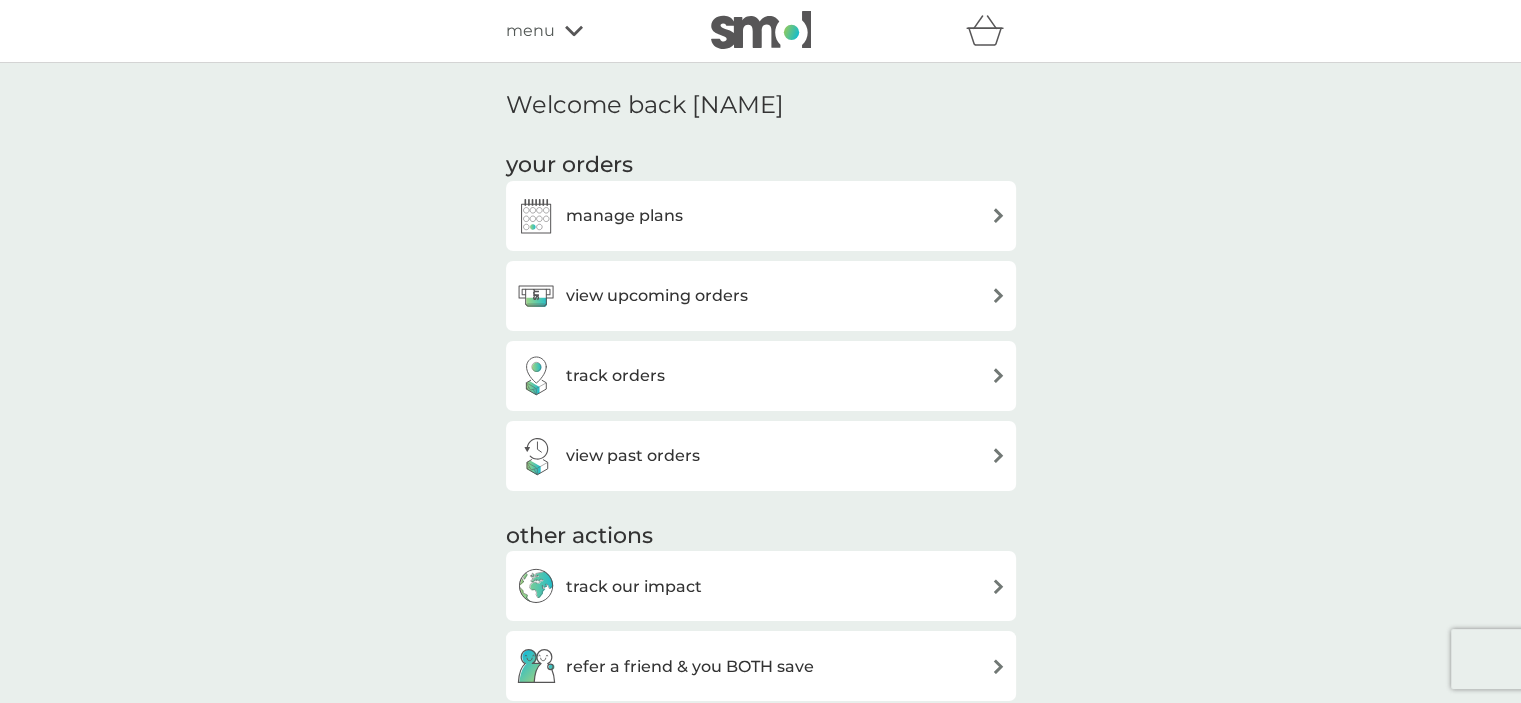 click at bounding box center [998, 295] 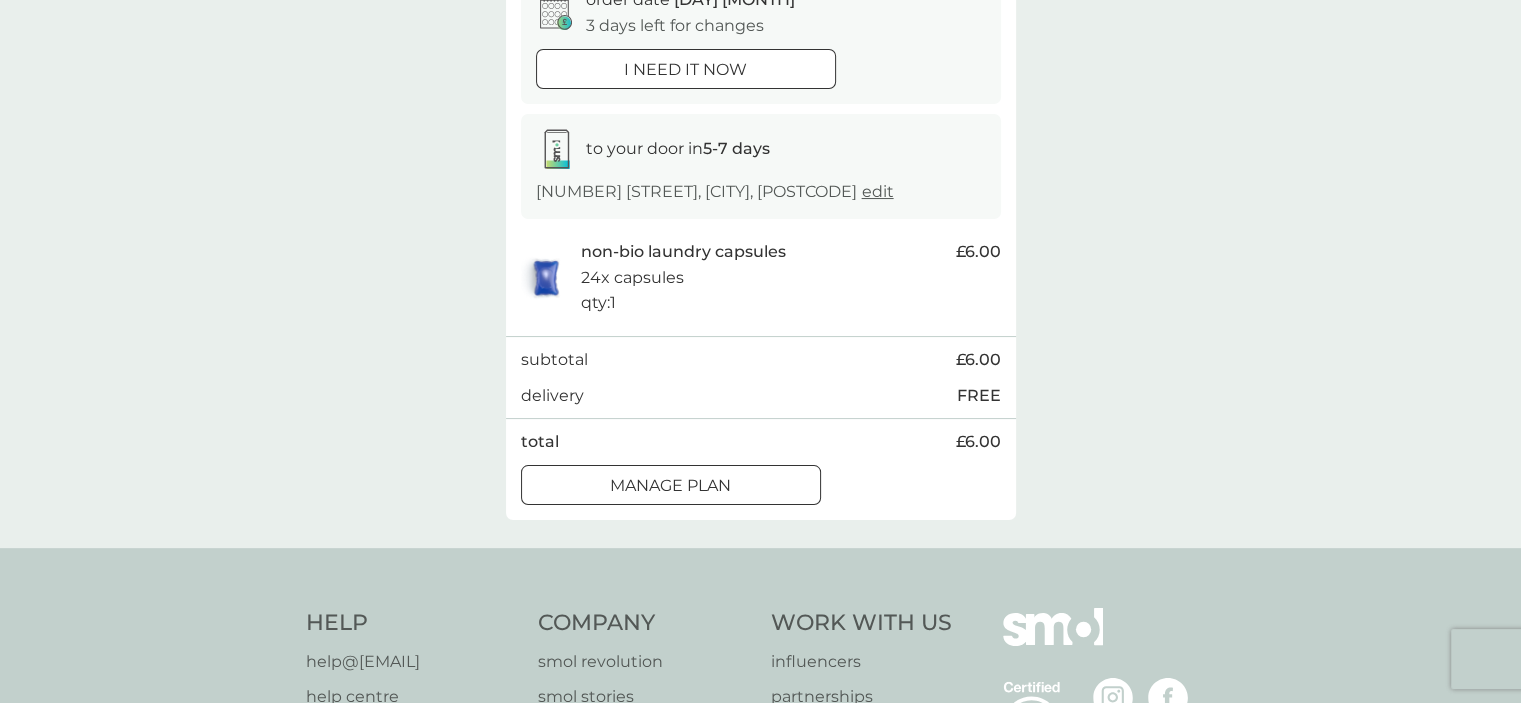 scroll, scrollTop: 0, scrollLeft: 0, axis: both 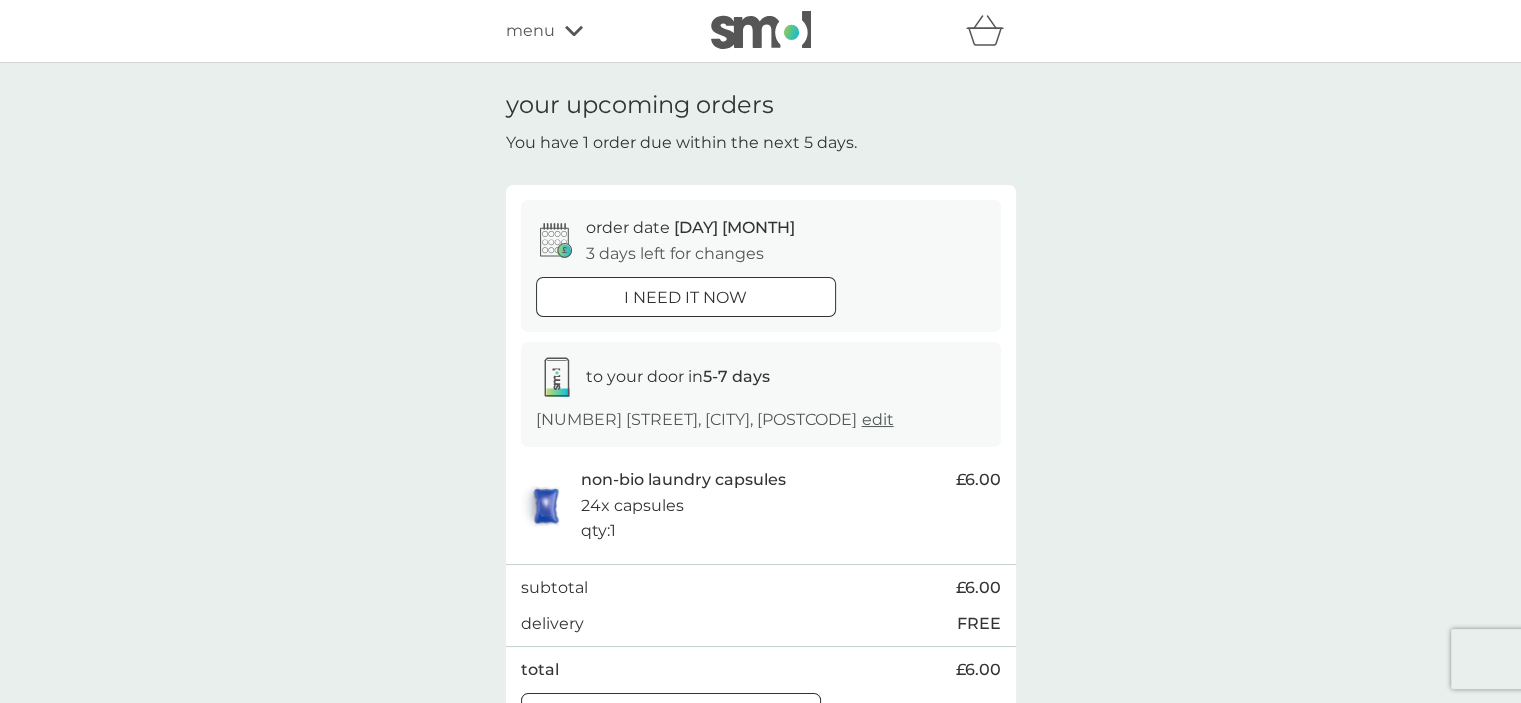 click 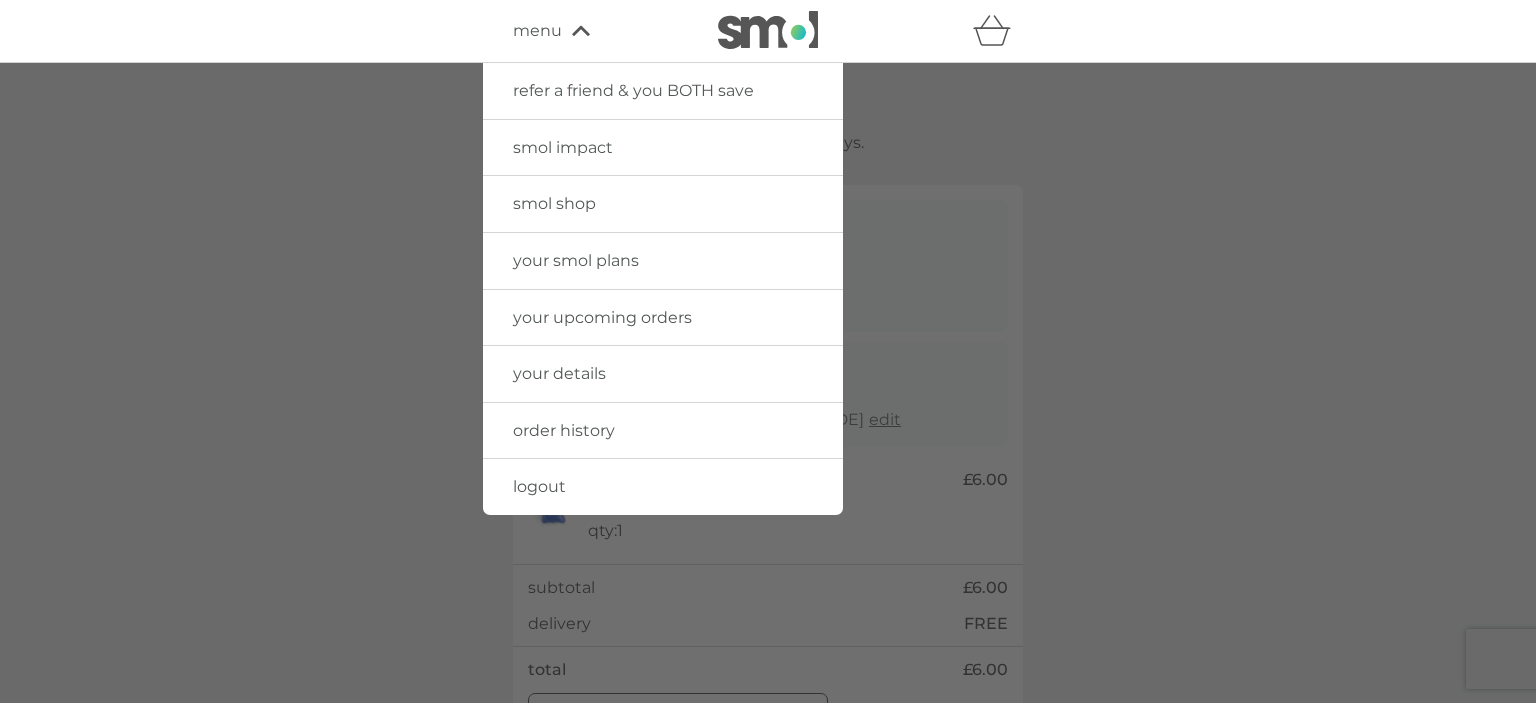 click on "your smol plans" at bounding box center [576, 260] 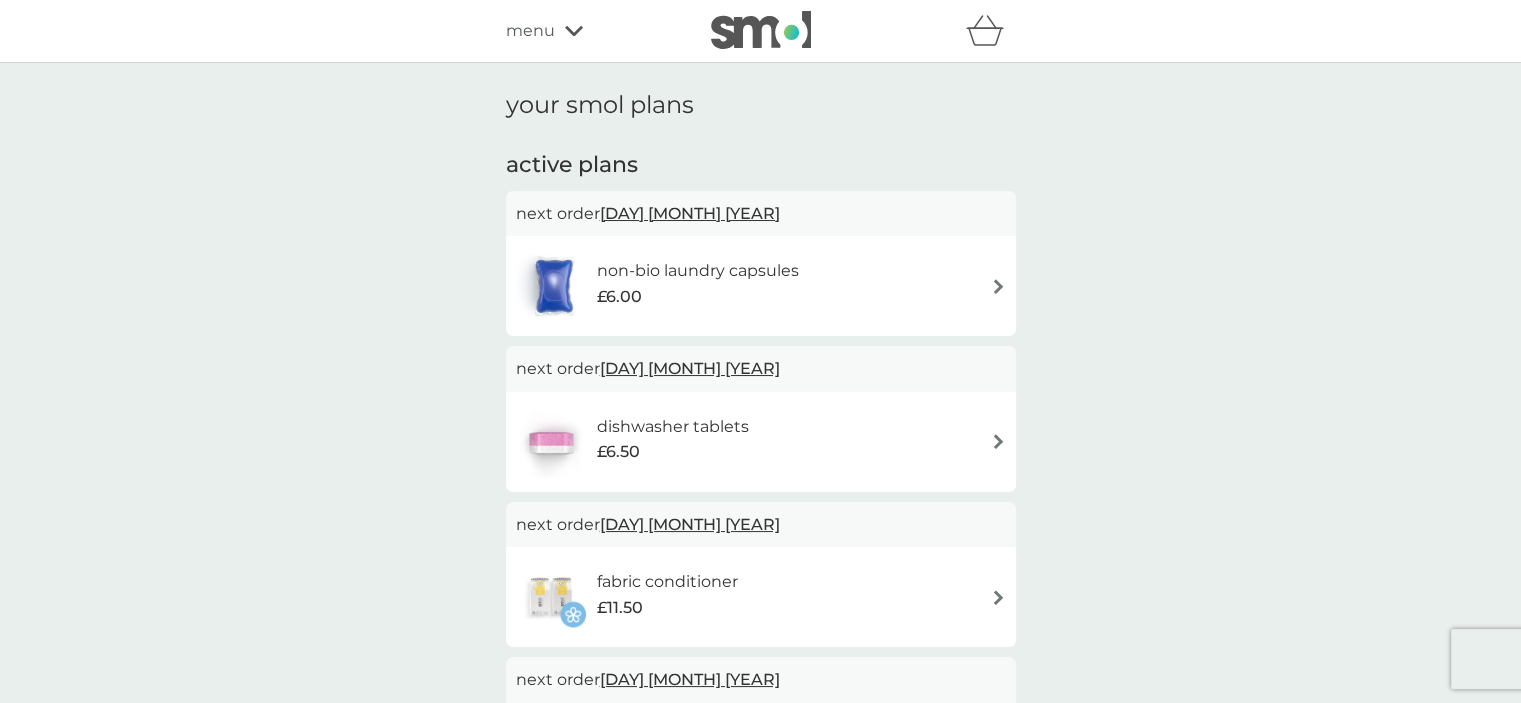click at bounding box center [998, 441] 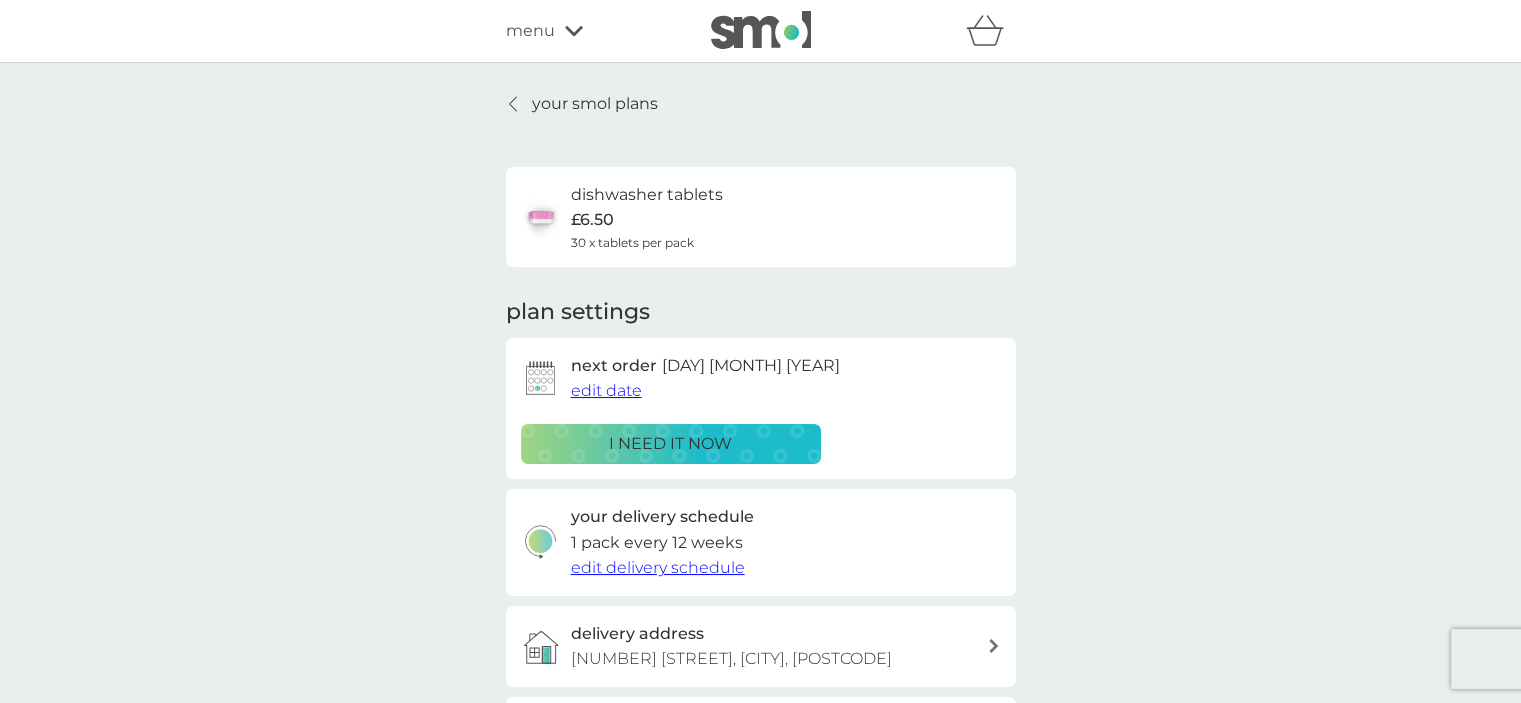 click on "edit date" at bounding box center [606, 390] 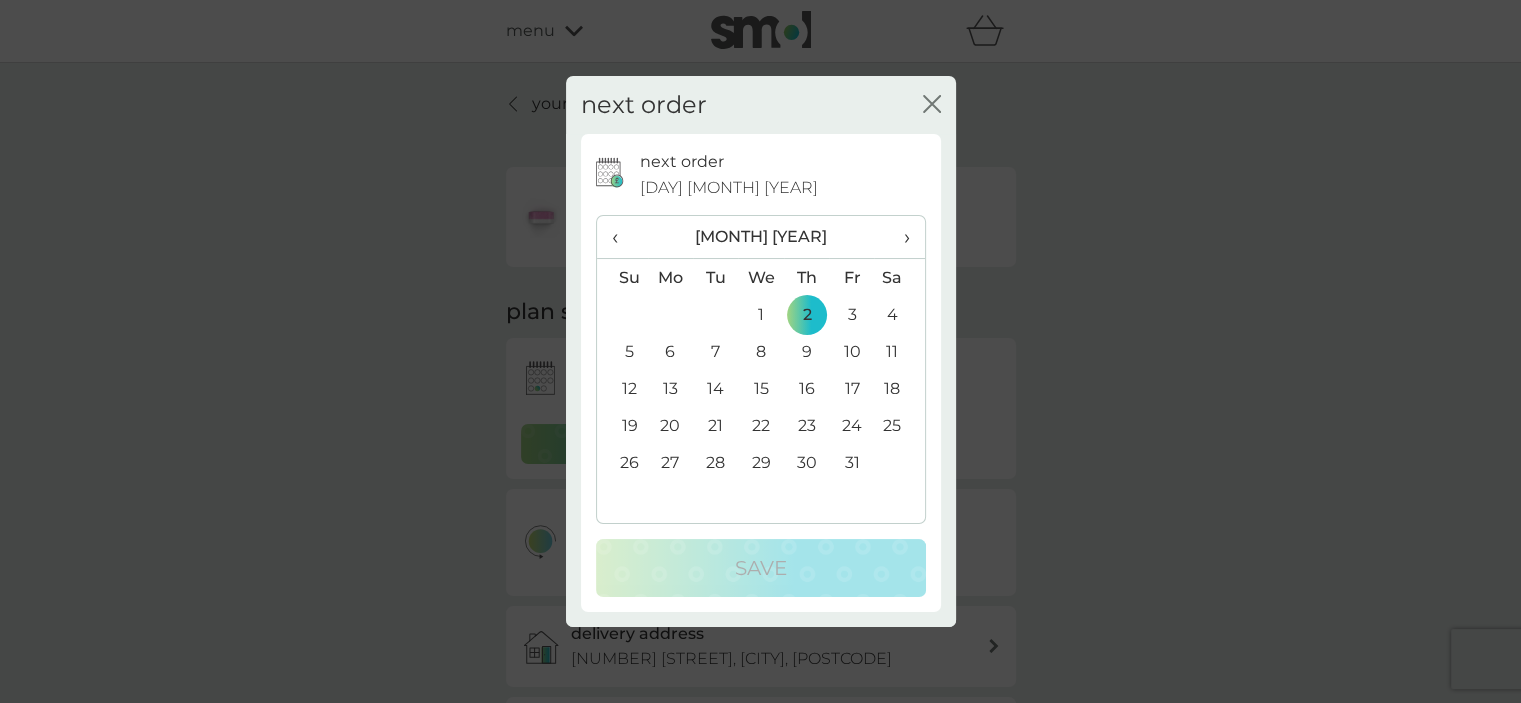 click on "‹" at bounding box center [622, 237] 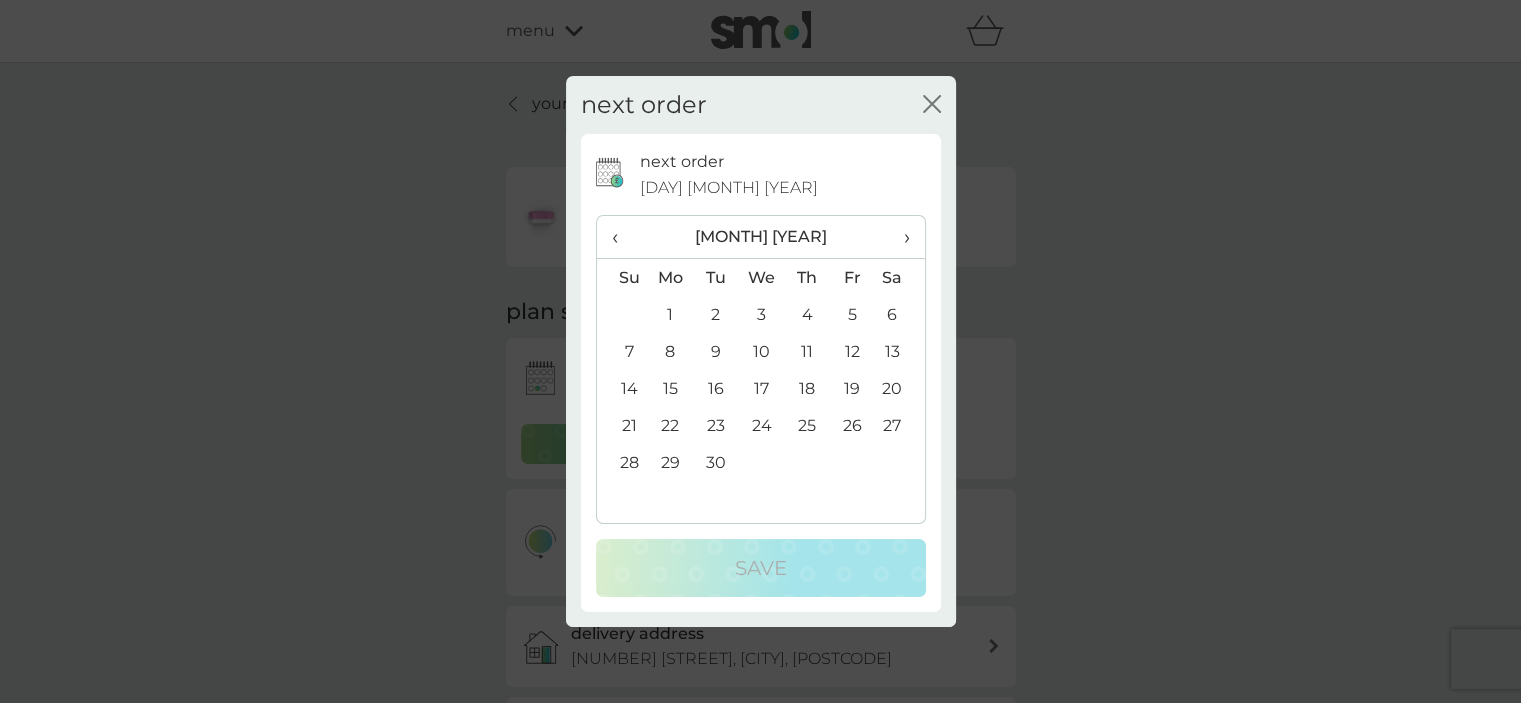 click on "‹" at bounding box center (622, 237) 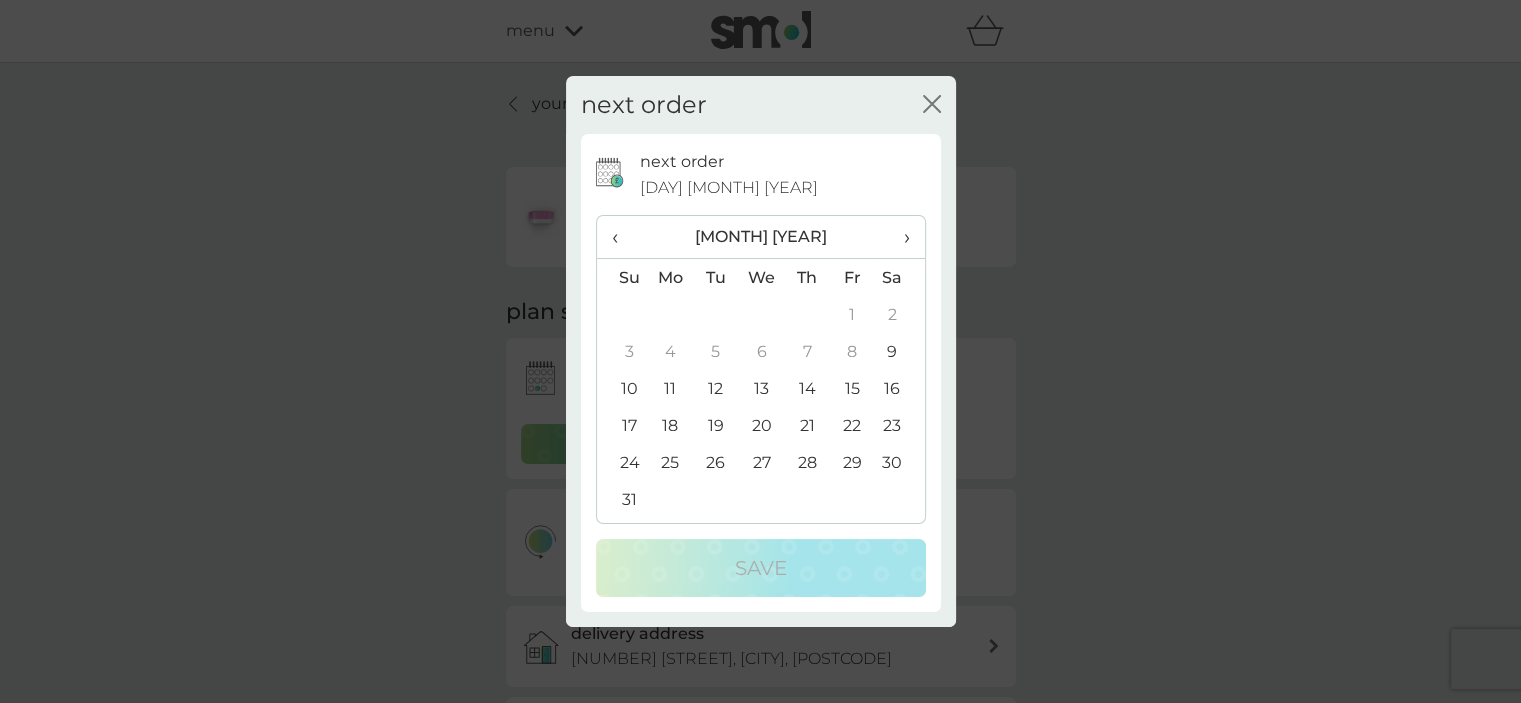 click on "14" at bounding box center (806, 388) 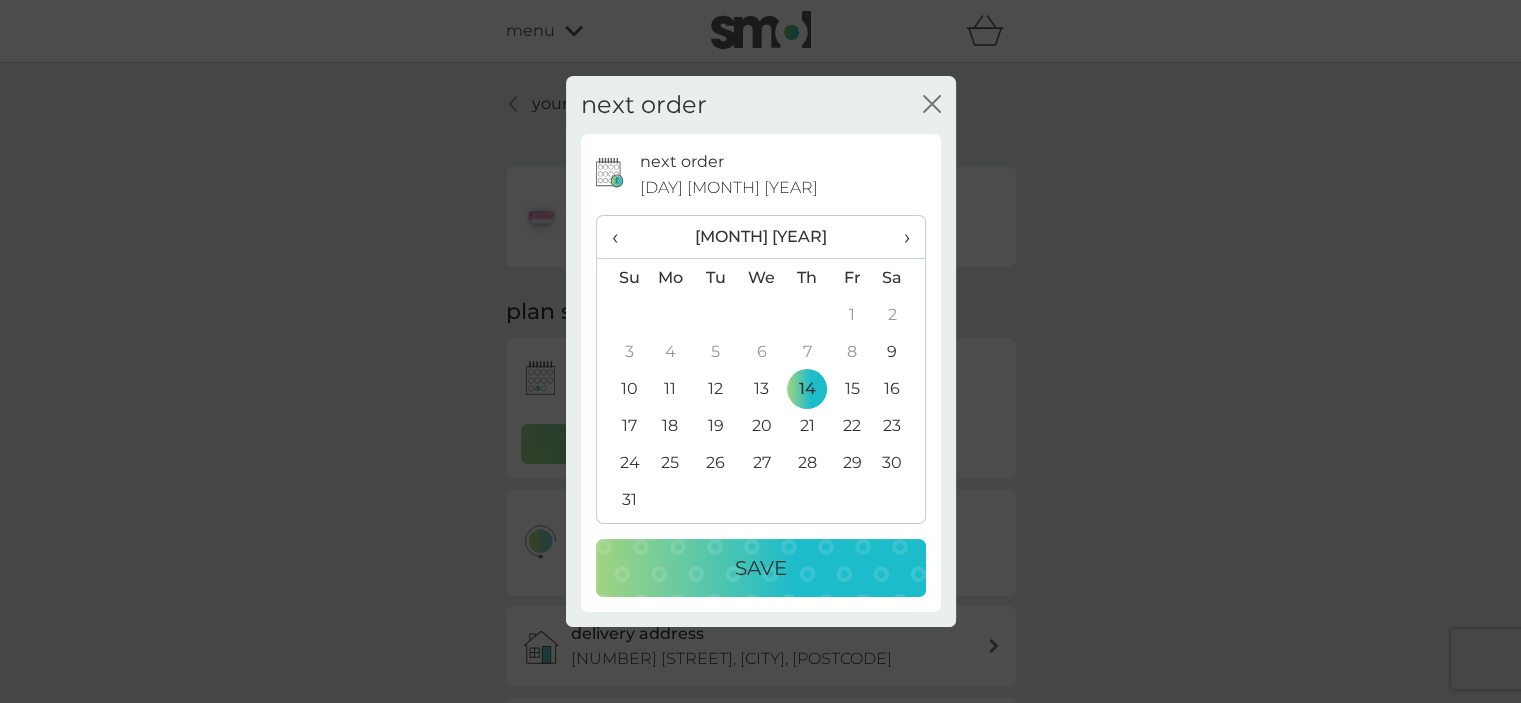 click on "Save" at bounding box center (761, 568) 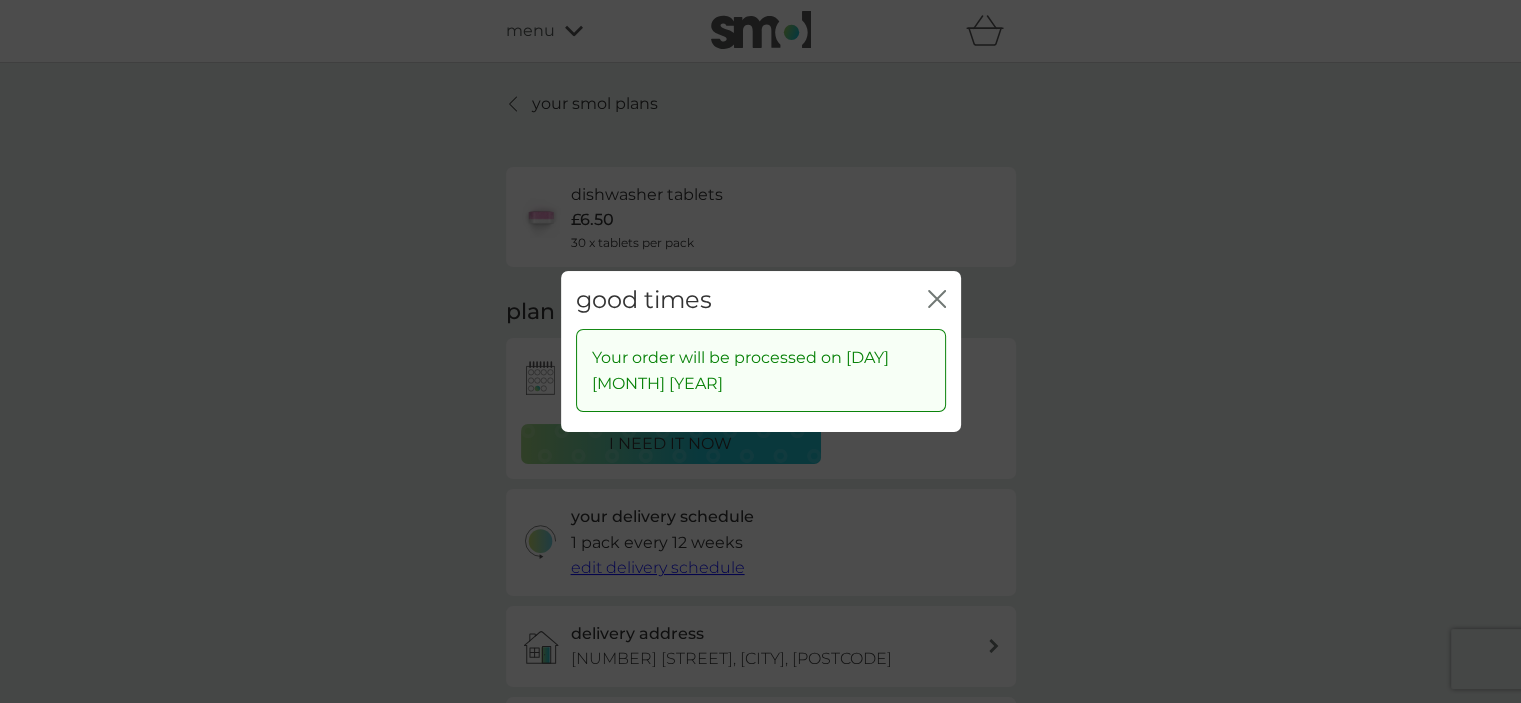 click on "close" 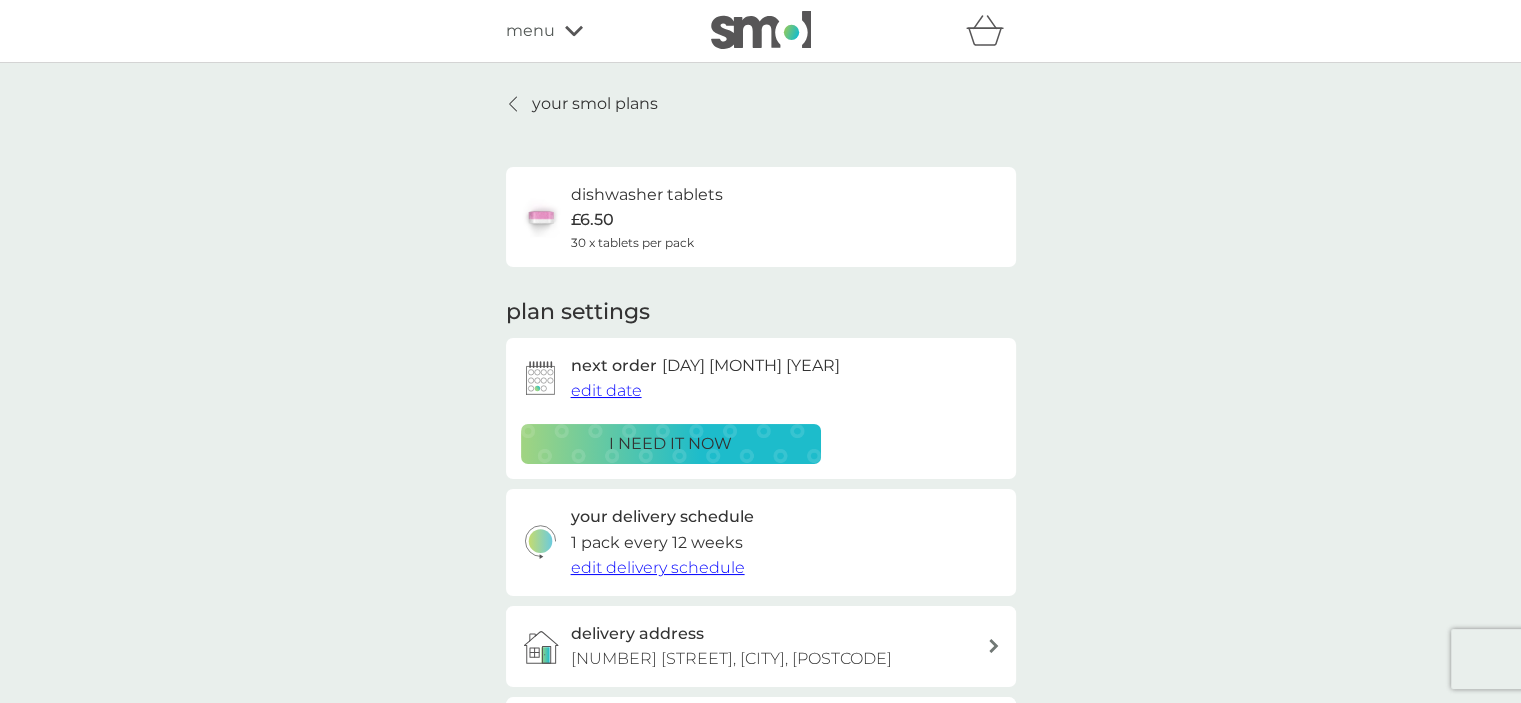 click on "edit delivery schedule" at bounding box center [658, 567] 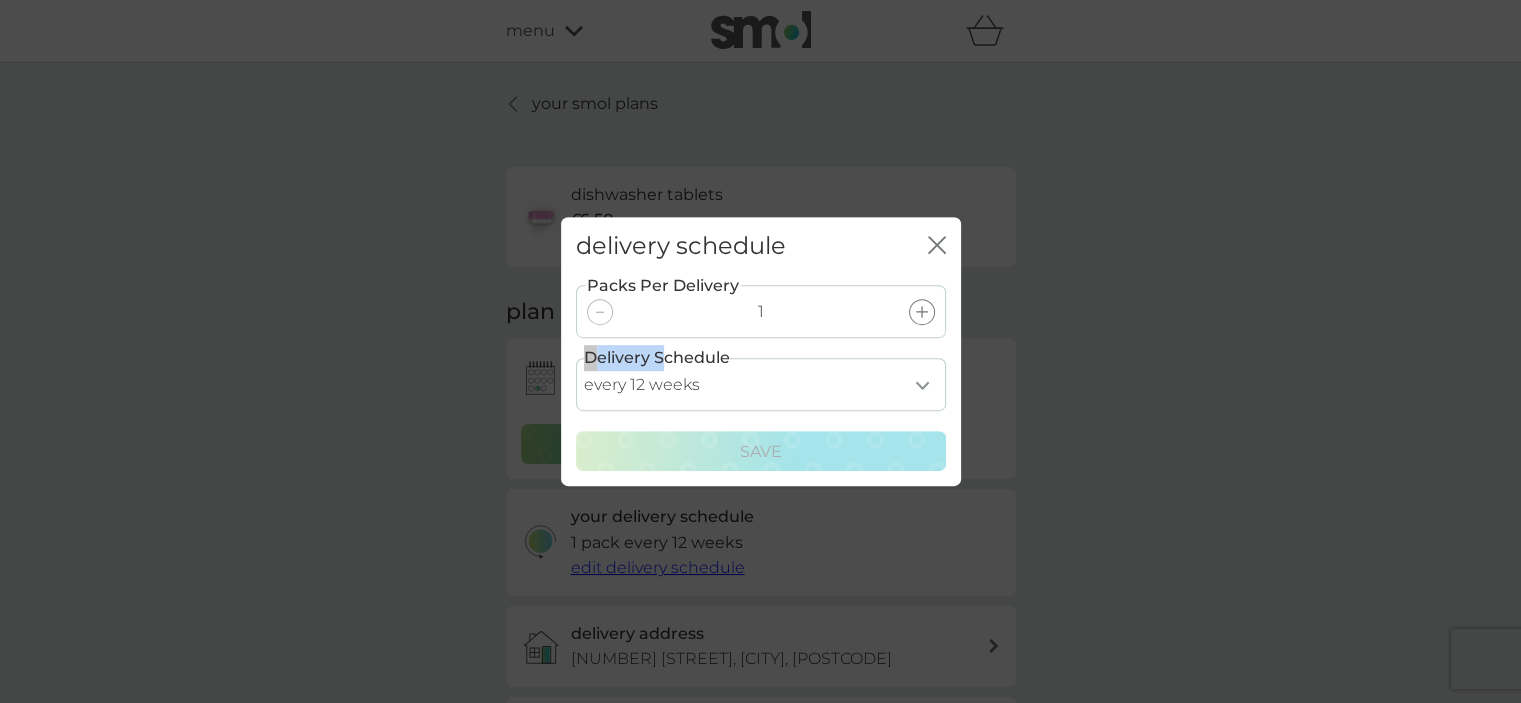 drag, startPoint x: 663, startPoint y: 366, endPoint x: 671, endPoint y: 387, distance: 22.472204 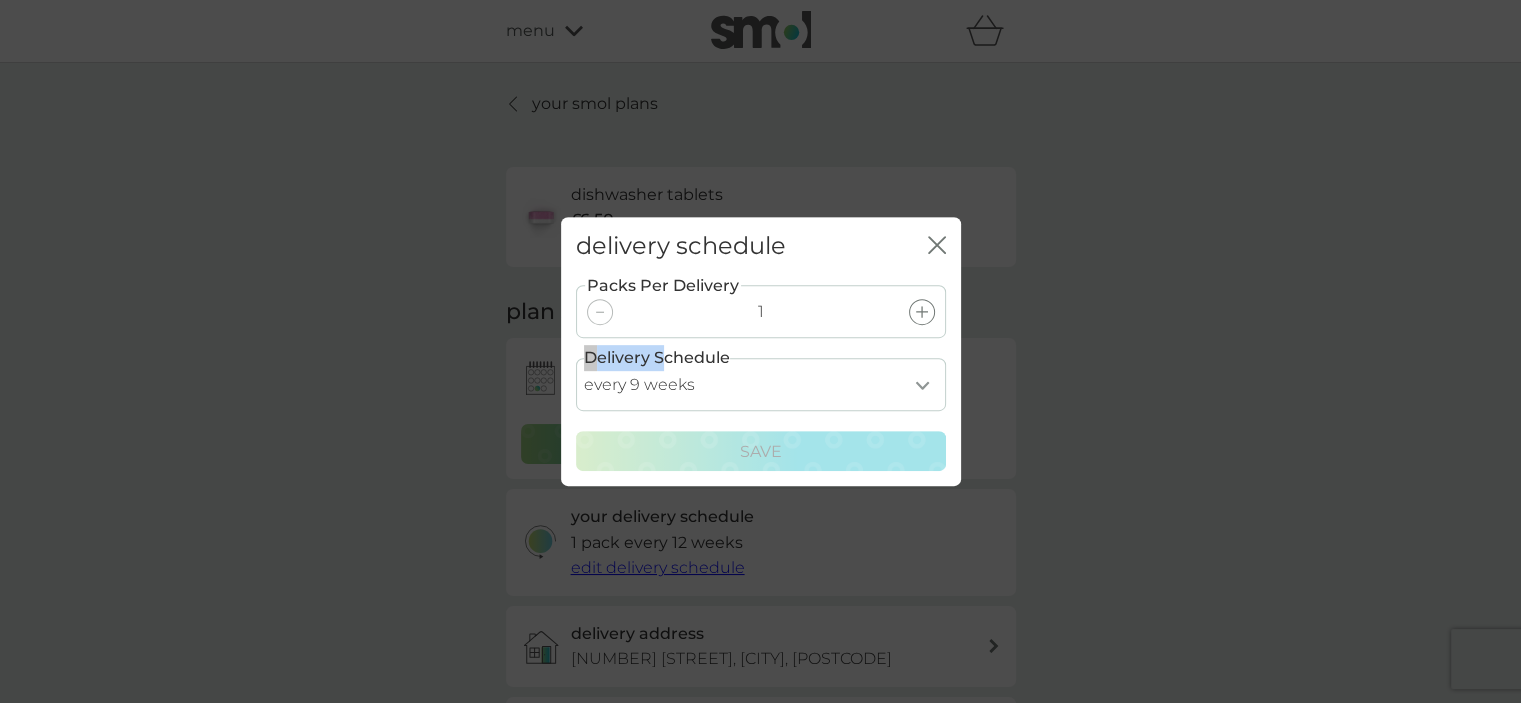 click on "every 1 week every 2 weeks every 3 weeks every 4 weeks every 5 weeks every 6 weeks every 7 weeks every 8 weeks every 9 weeks every 10 weeks every 11 weeks every 12 weeks every 13 weeks every 14 weeks every 15 weeks every 16 weeks every 17 weeks" at bounding box center (761, 384) 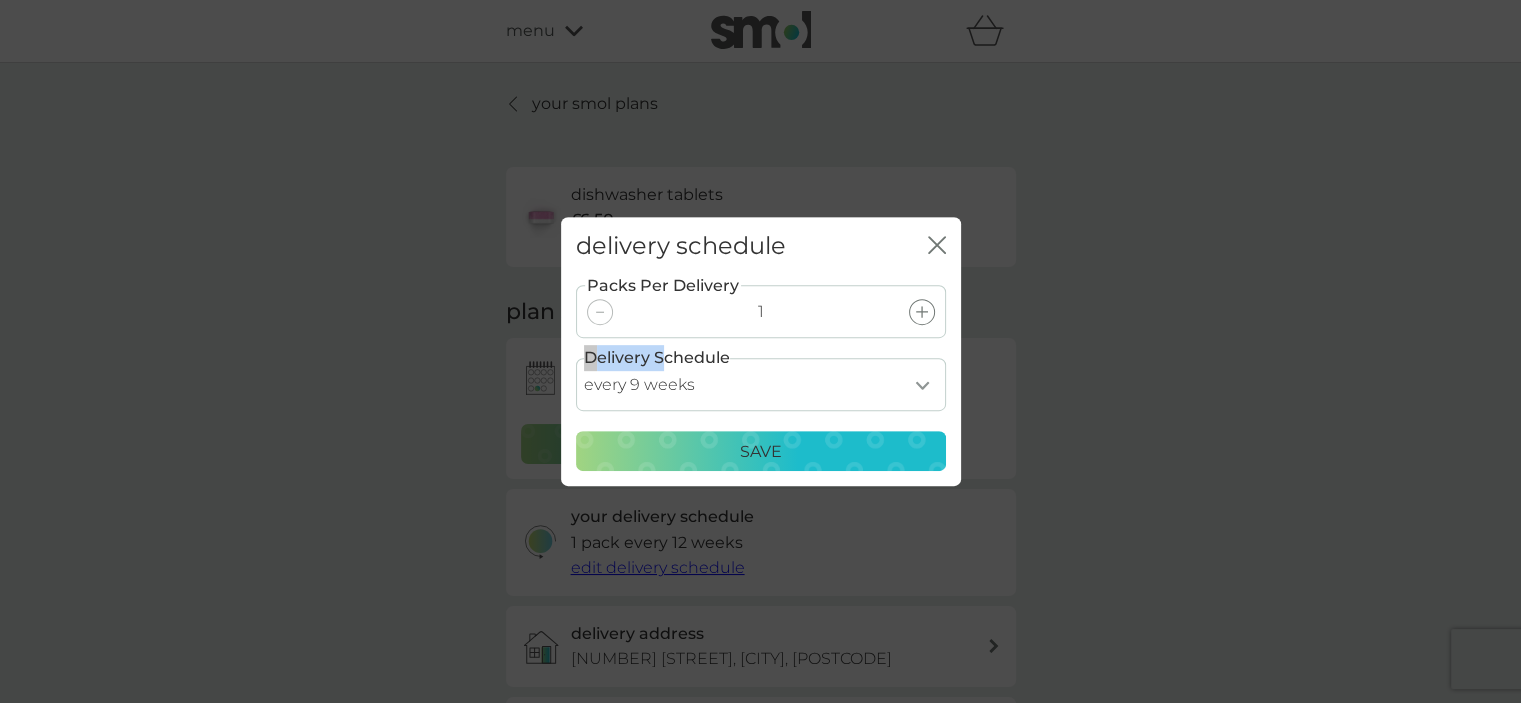 click on "every 1 week every 2 weeks every 3 weeks every 4 weeks every 5 weeks every 6 weeks every 7 weeks every 8 weeks every 9 weeks every 10 weeks every 11 weeks every 12 weeks every 13 weeks every 14 weeks every 15 weeks every 16 weeks every 17 weeks" at bounding box center (761, 384) 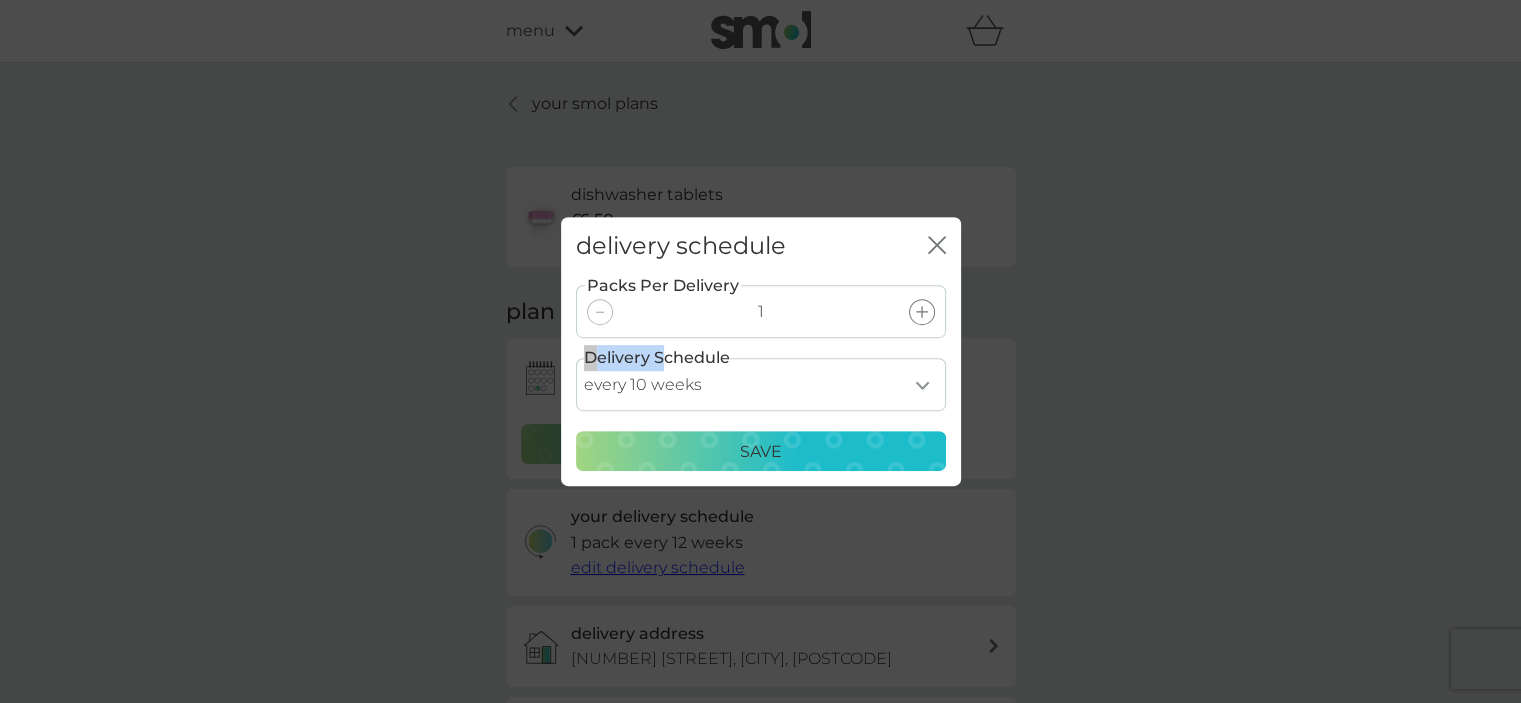 click on "every 1 week every 2 weeks every 3 weeks every 4 weeks every 5 weeks every 6 weeks every 7 weeks every 8 weeks every 9 weeks every 10 weeks every 11 weeks every 12 weeks every 13 weeks every 14 weeks every 15 weeks every 16 weeks every 17 weeks" at bounding box center [761, 384] 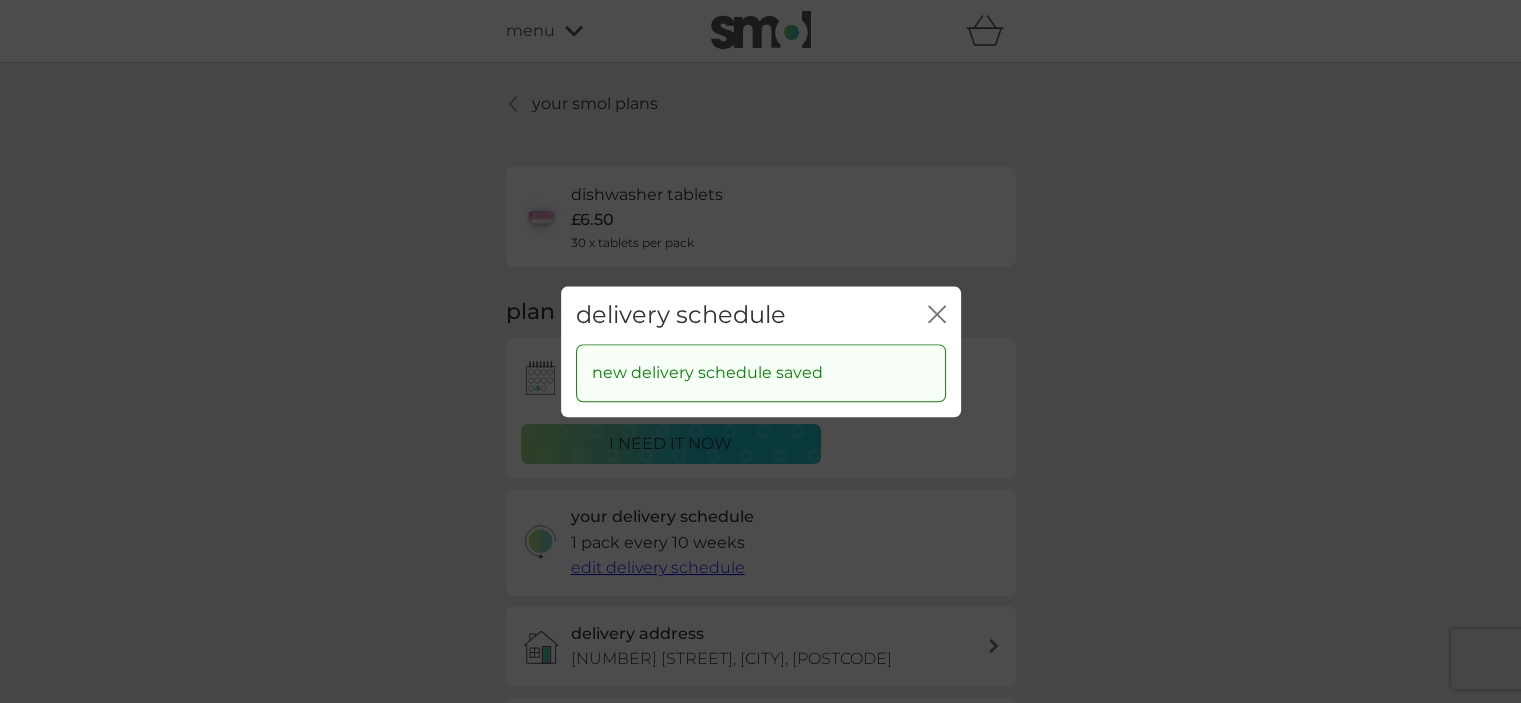 click 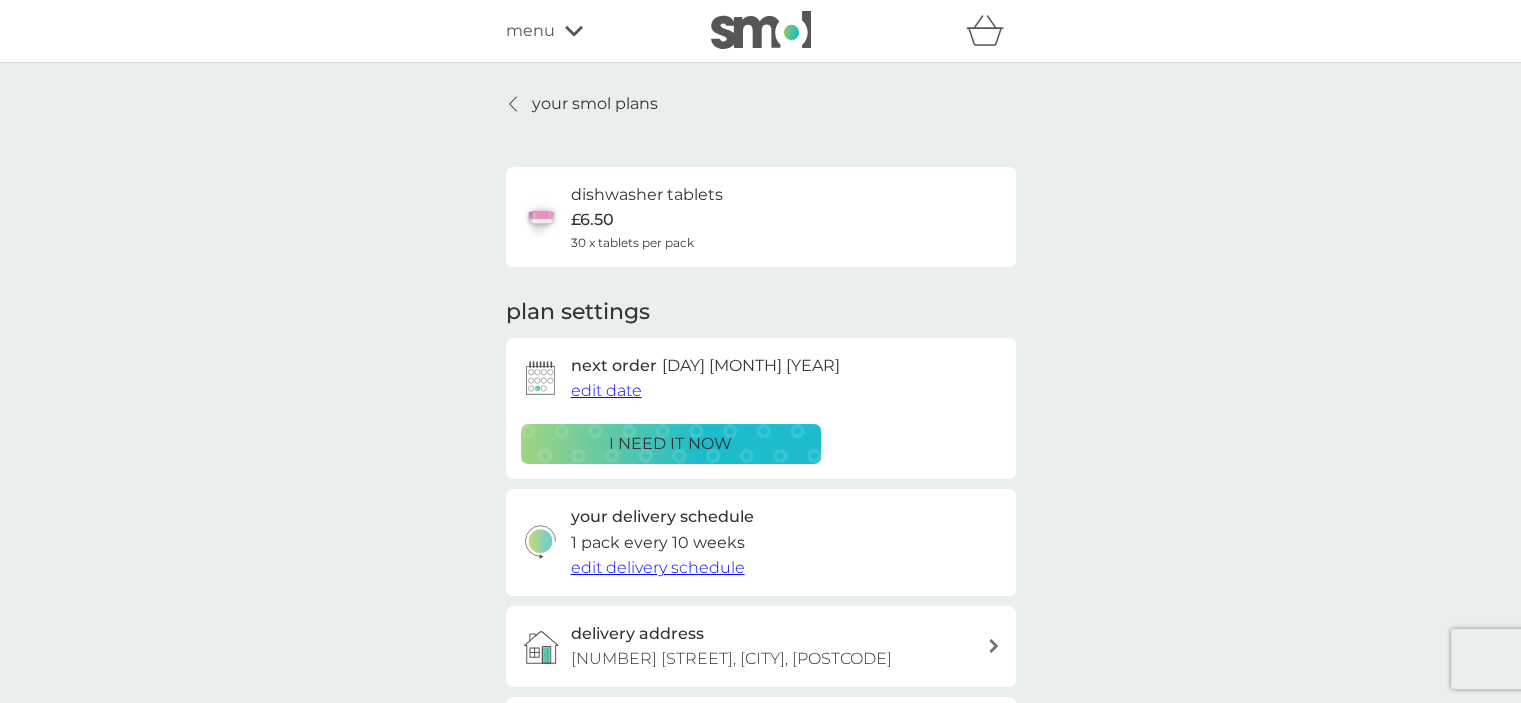 click 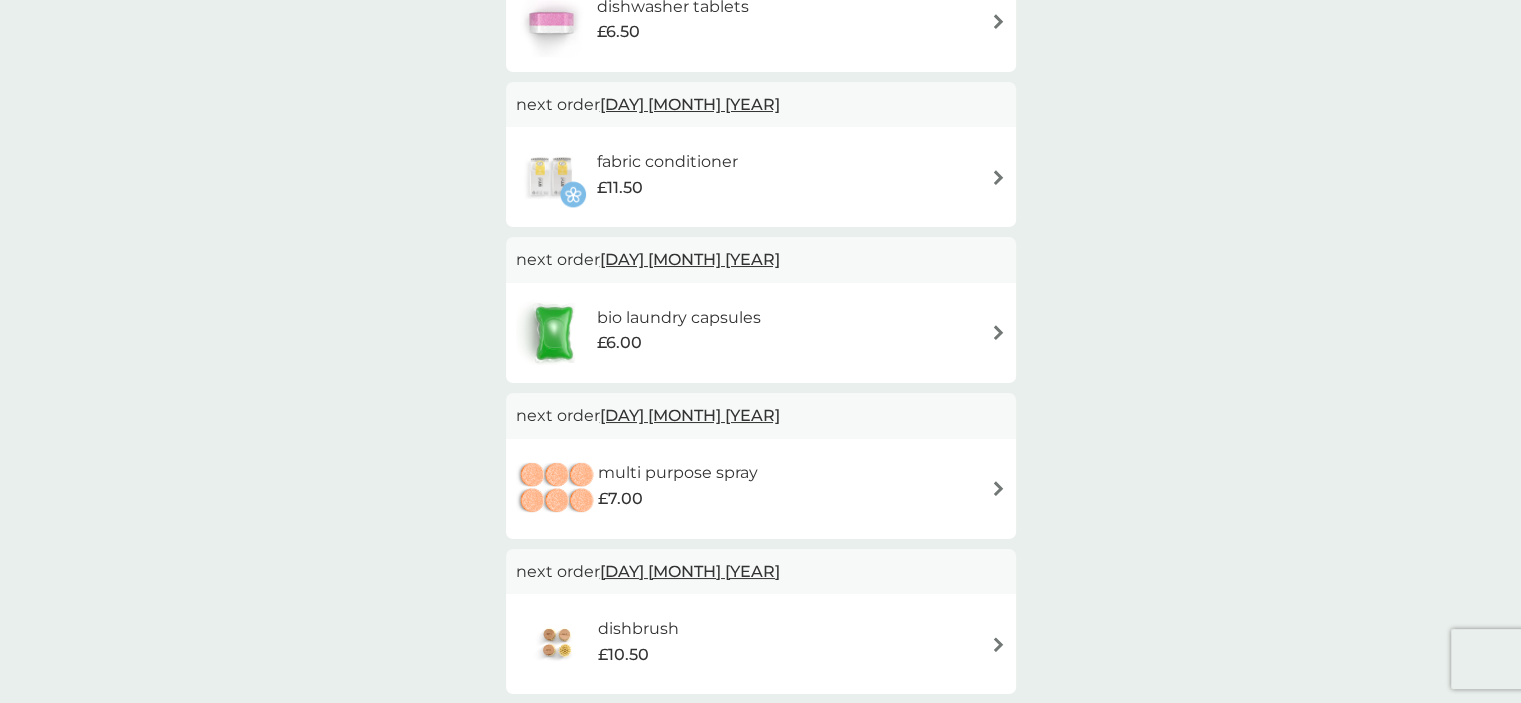 scroll, scrollTop: 422, scrollLeft: 0, axis: vertical 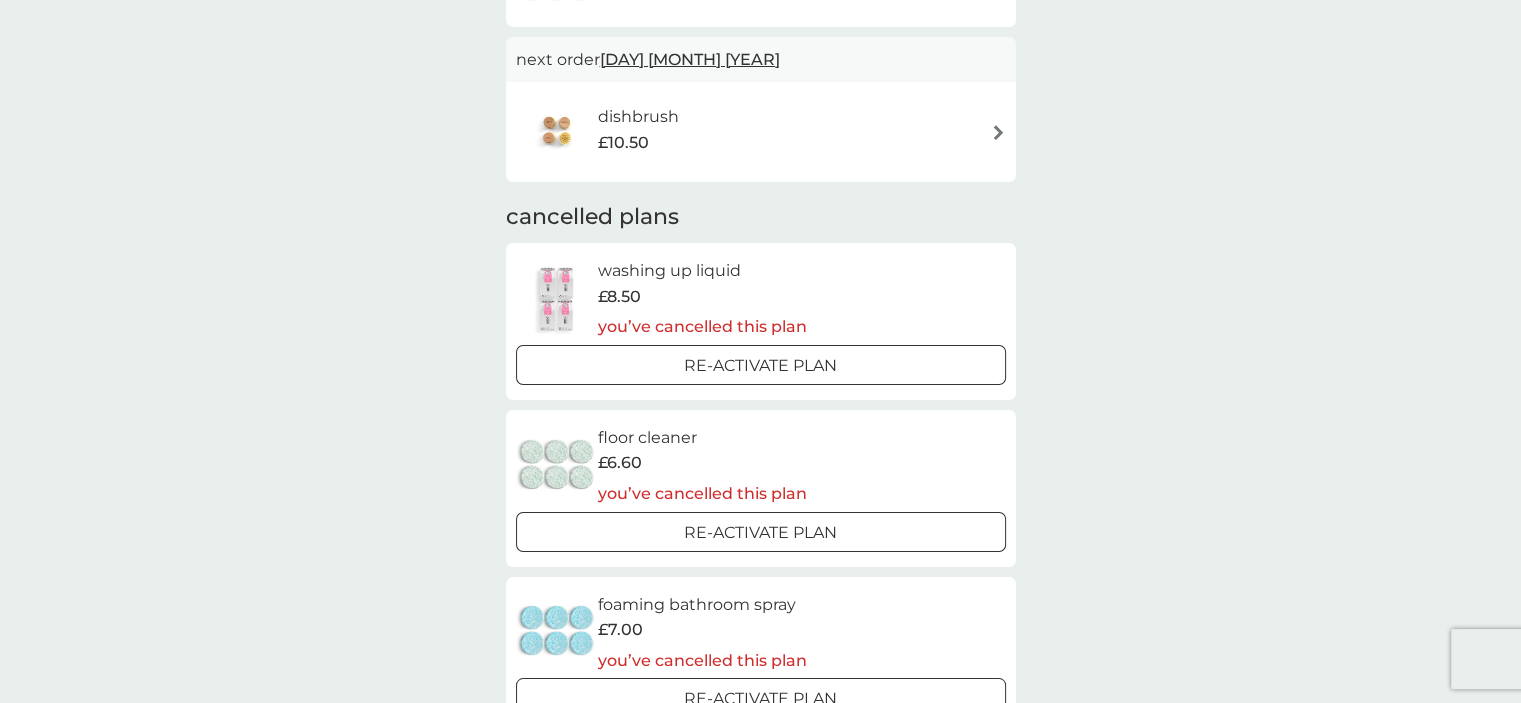 click at bounding box center (998, 132) 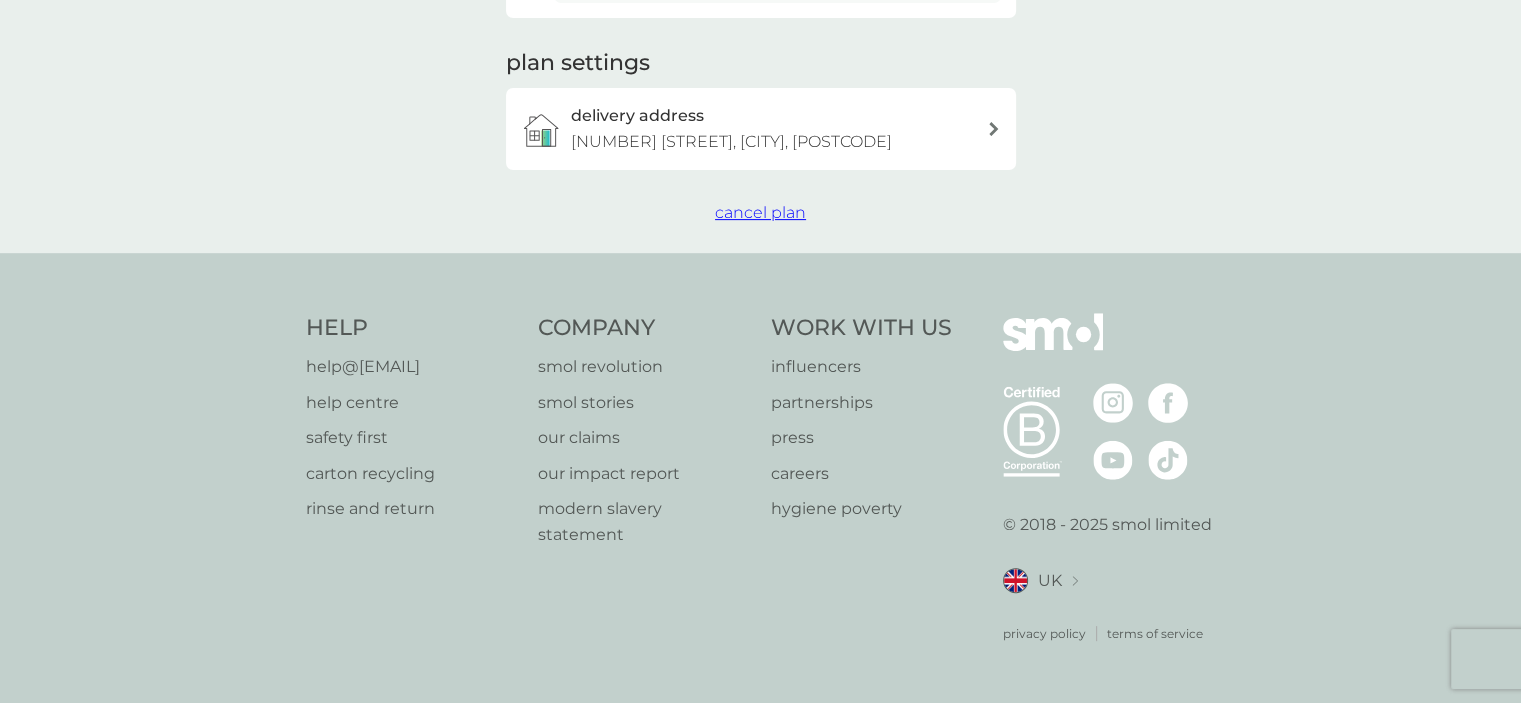 scroll, scrollTop: 0, scrollLeft: 0, axis: both 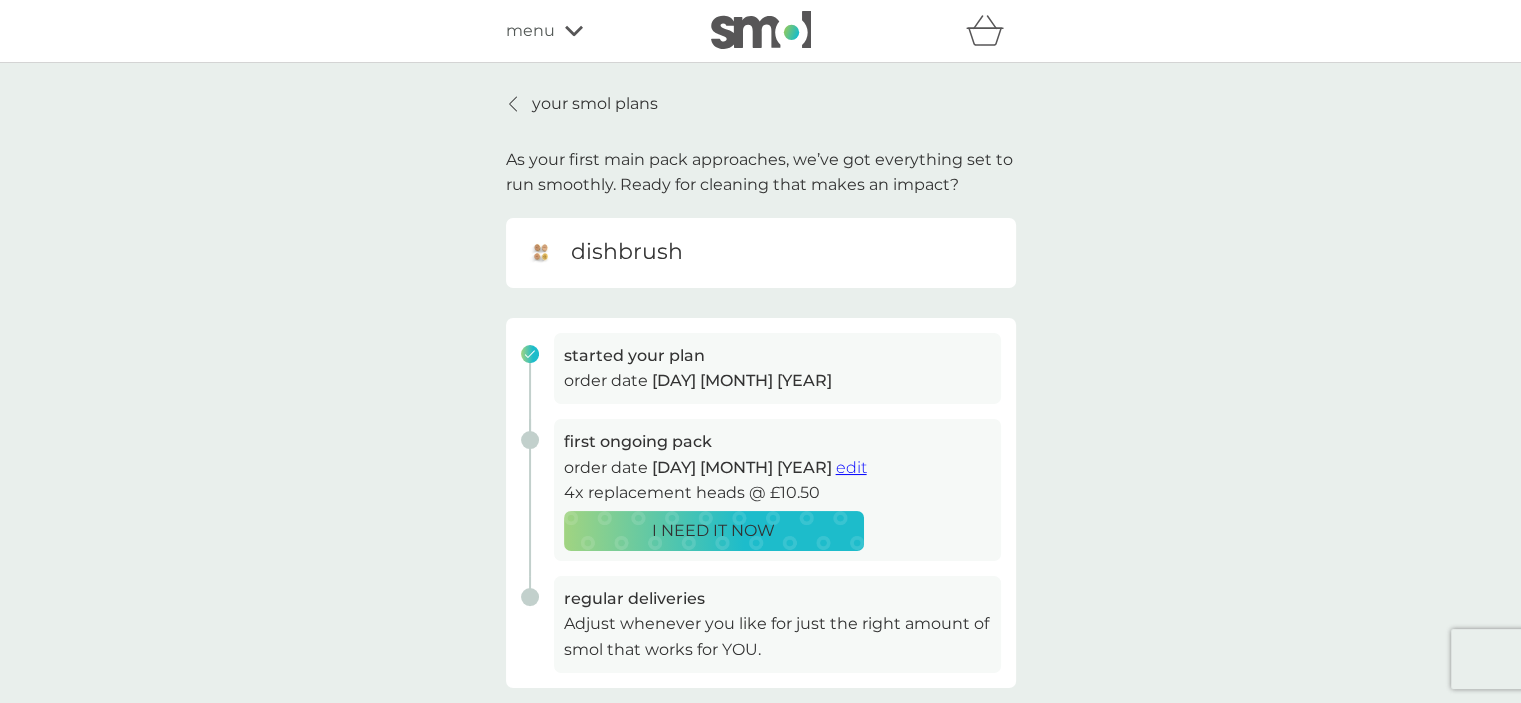 click 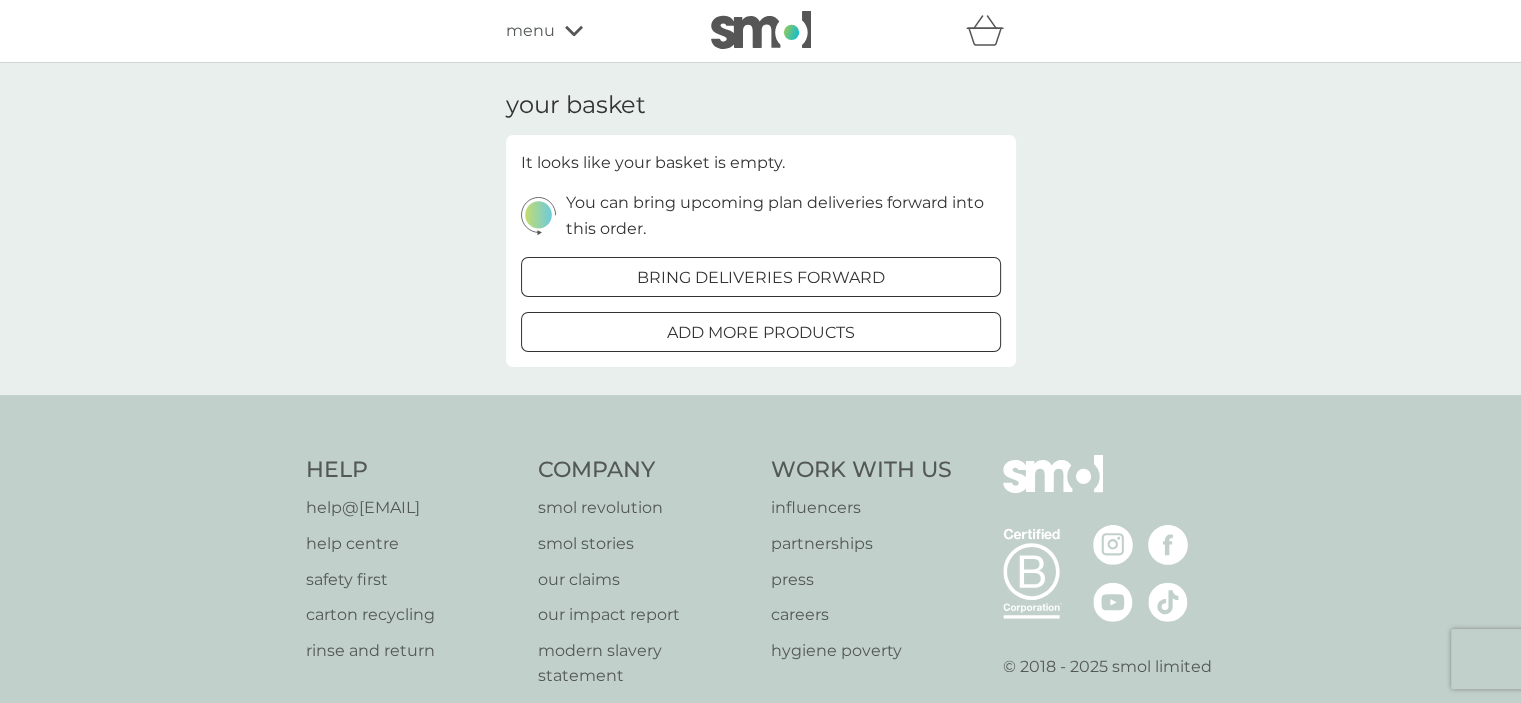 click 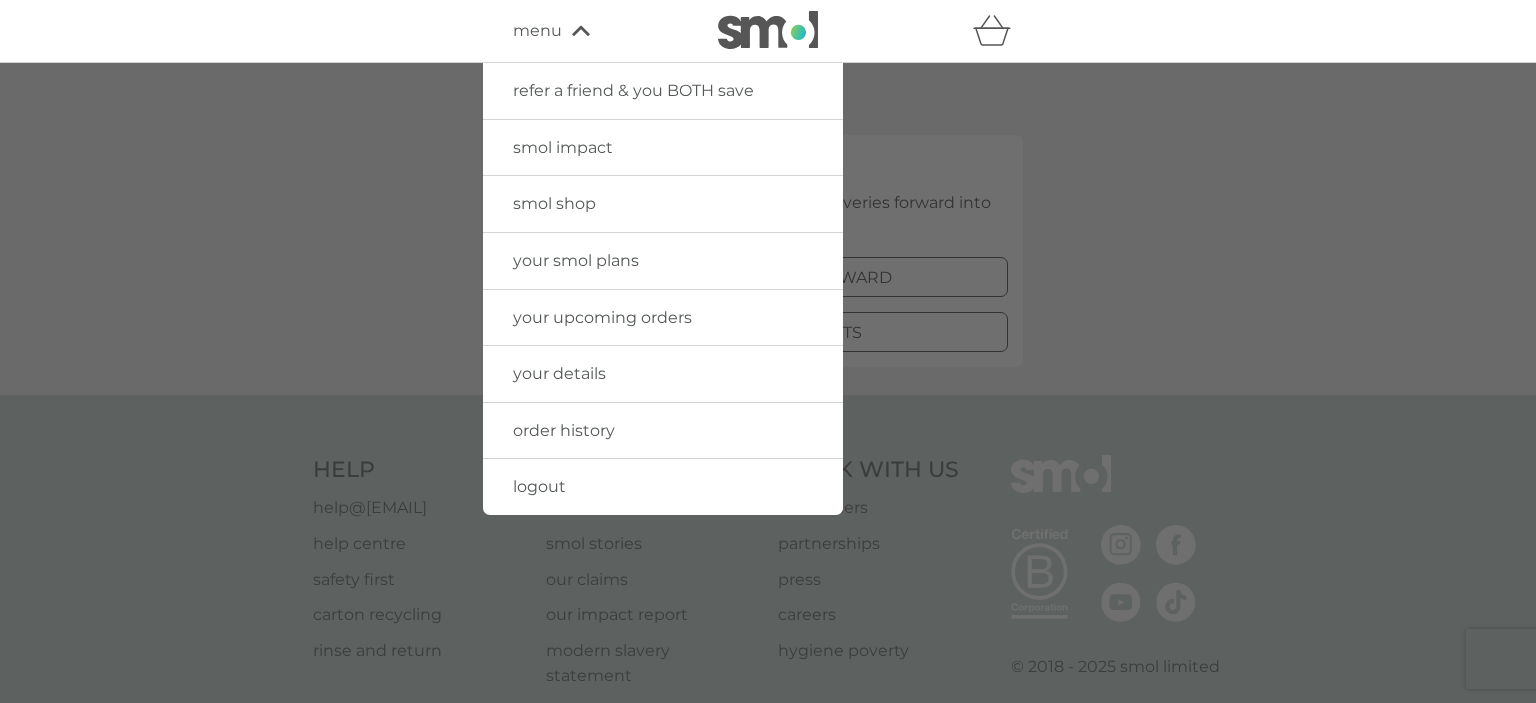 click on "logout" at bounding box center [539, 486] 